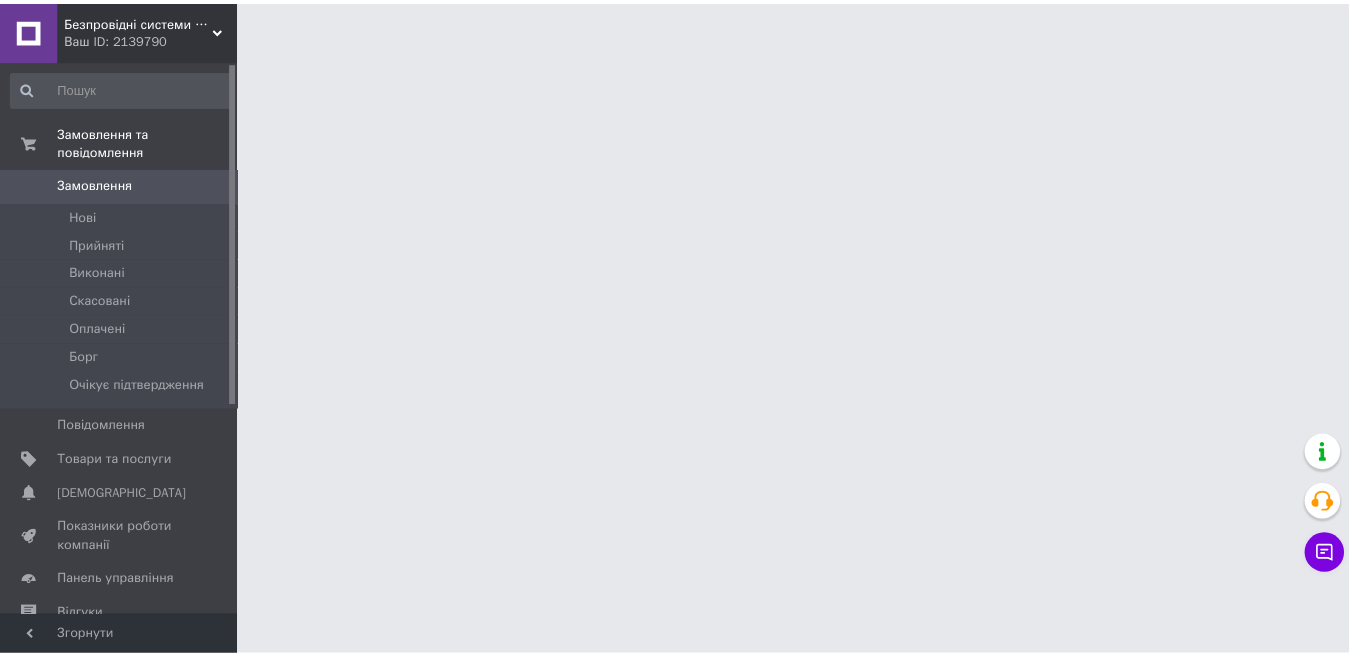 scroll, scrollTop: 0, scrollLeft: 0, axis: both 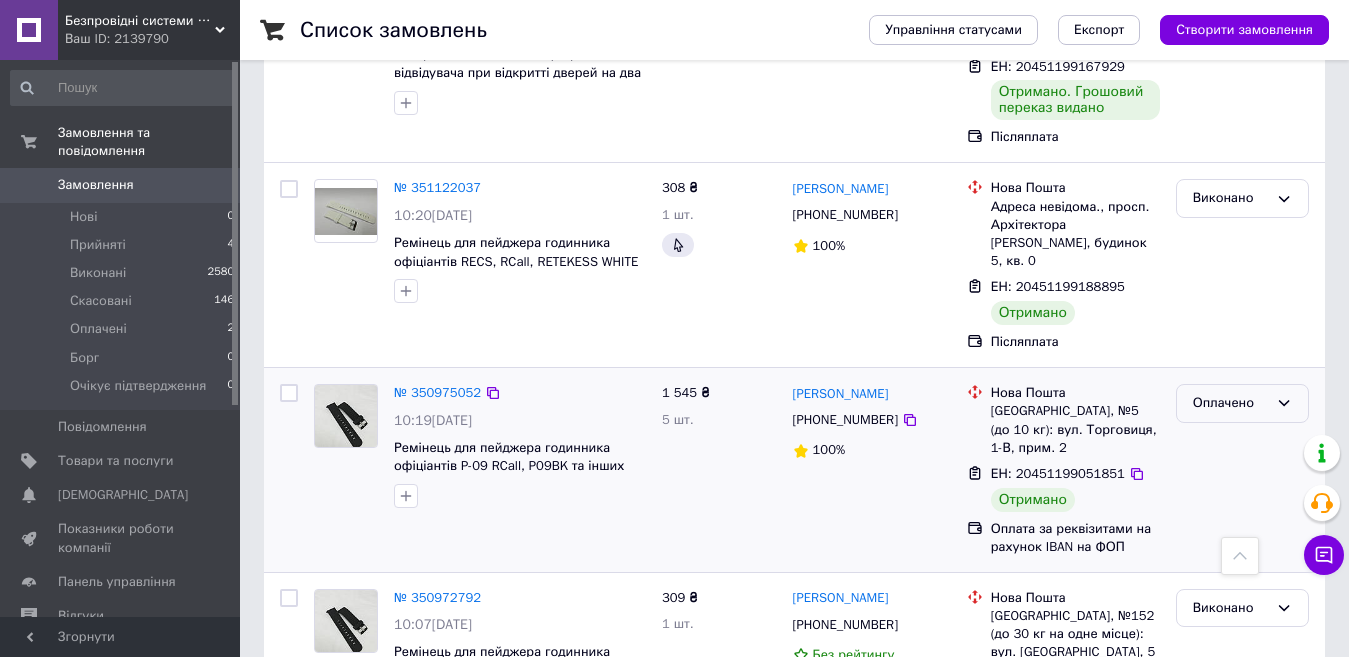 click on "Оплачено" at bounding box center (1230, 403) 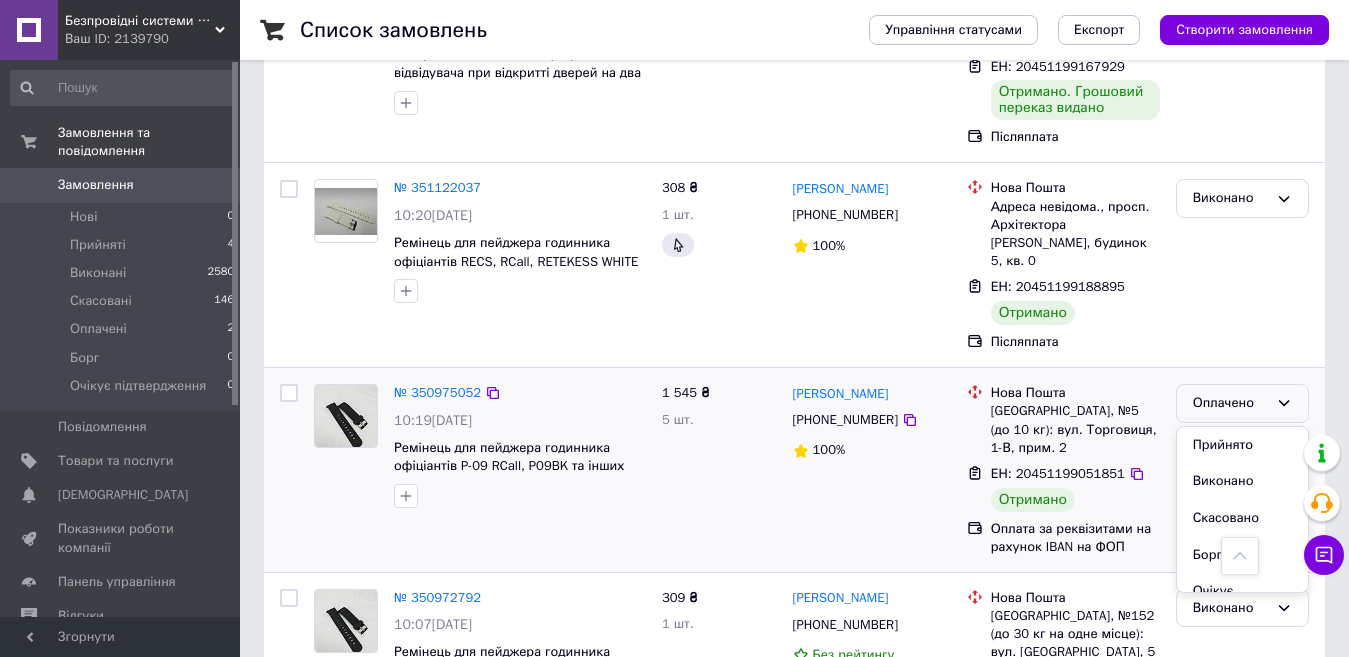 drag, startPoint x: 1203, startPoint y: 349, endPoint x: 1215, endPoint y: 295, distance: 55.31727 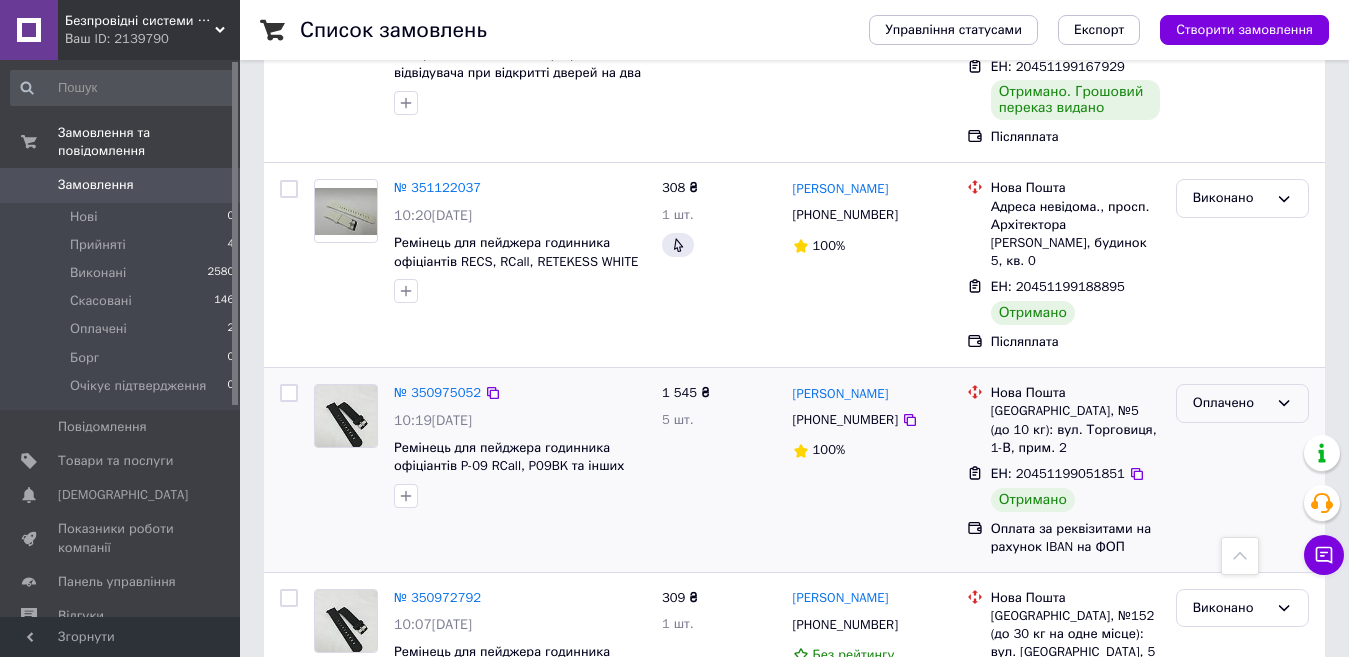 click on "Оплачено" at bounding box center [1230, 403] 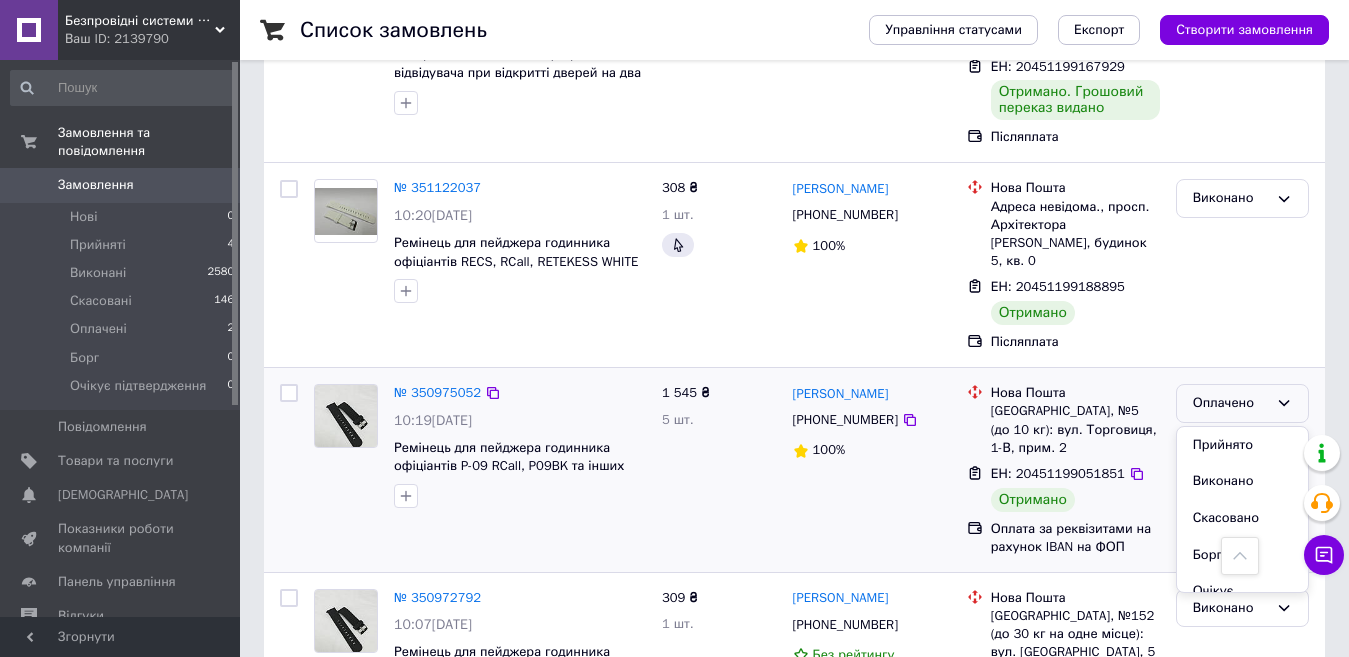 drag, startPoint x: 1224, startPoint y: 385, endPoint x: 1078, endPoint y: 348, distance: 150.6154 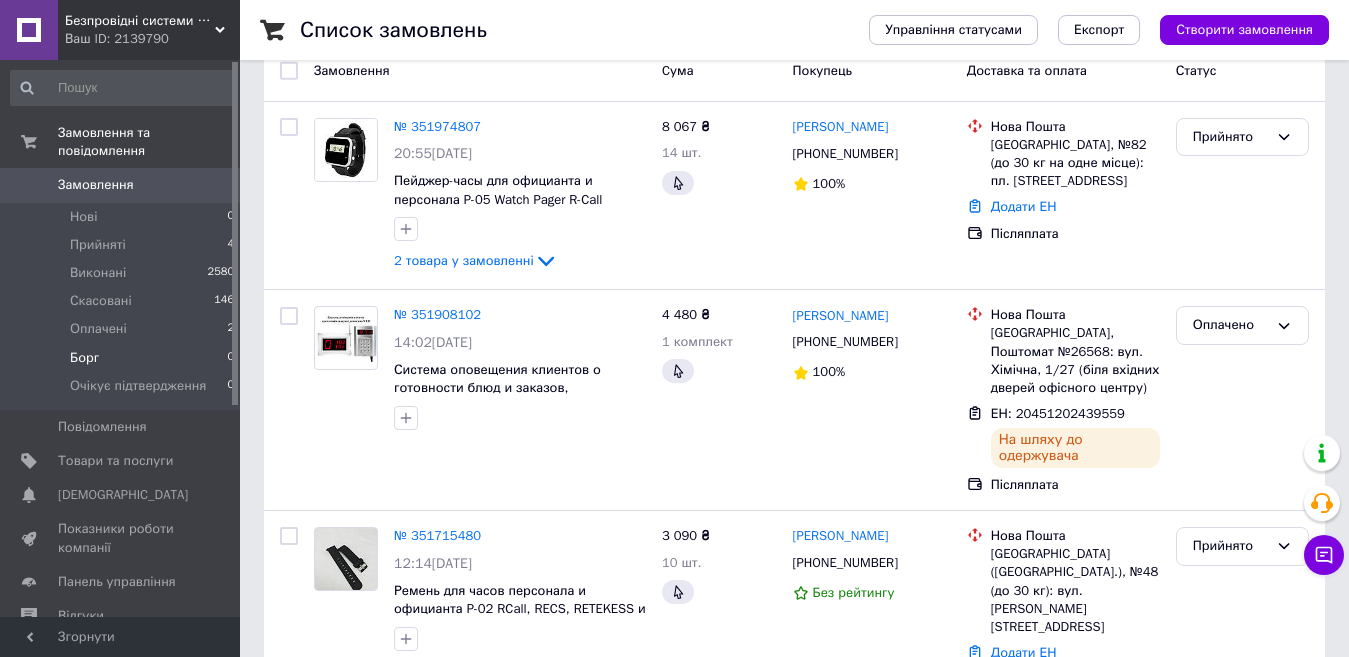 scroll, scrollTop: 300, scrollLeft: 0, axis: vertical 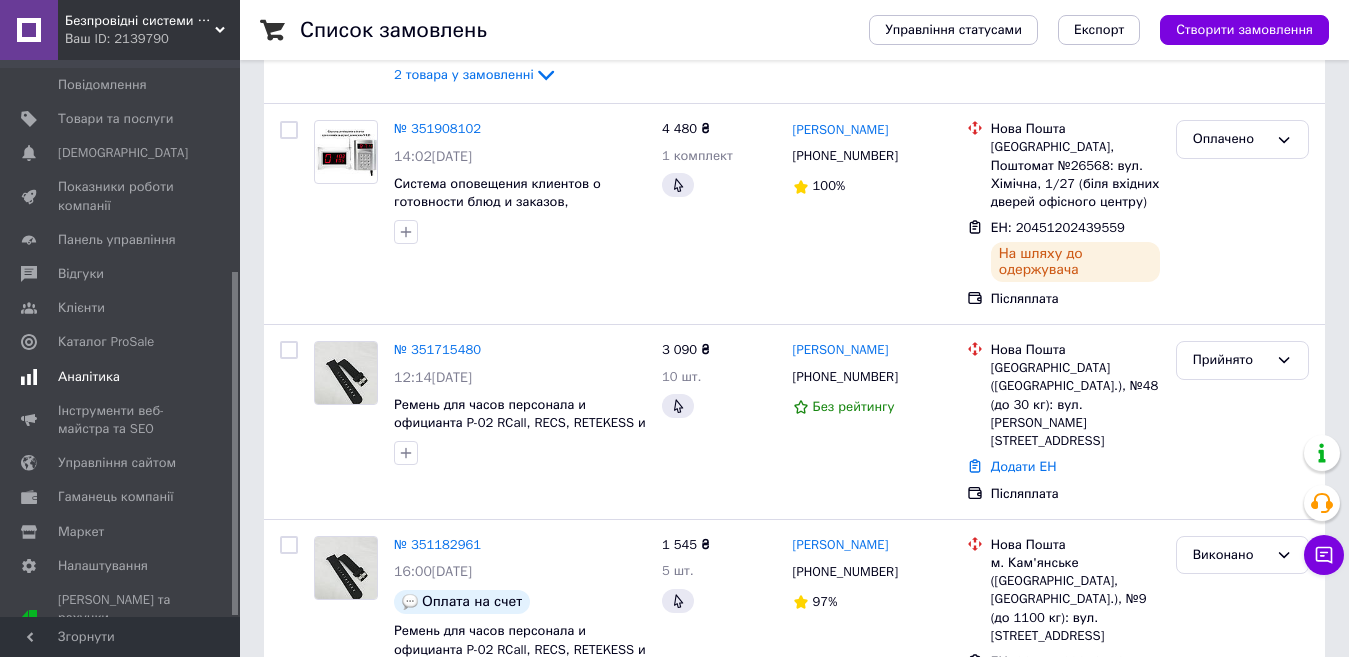 click on "Аналітика" at bounding box center (89, 377) 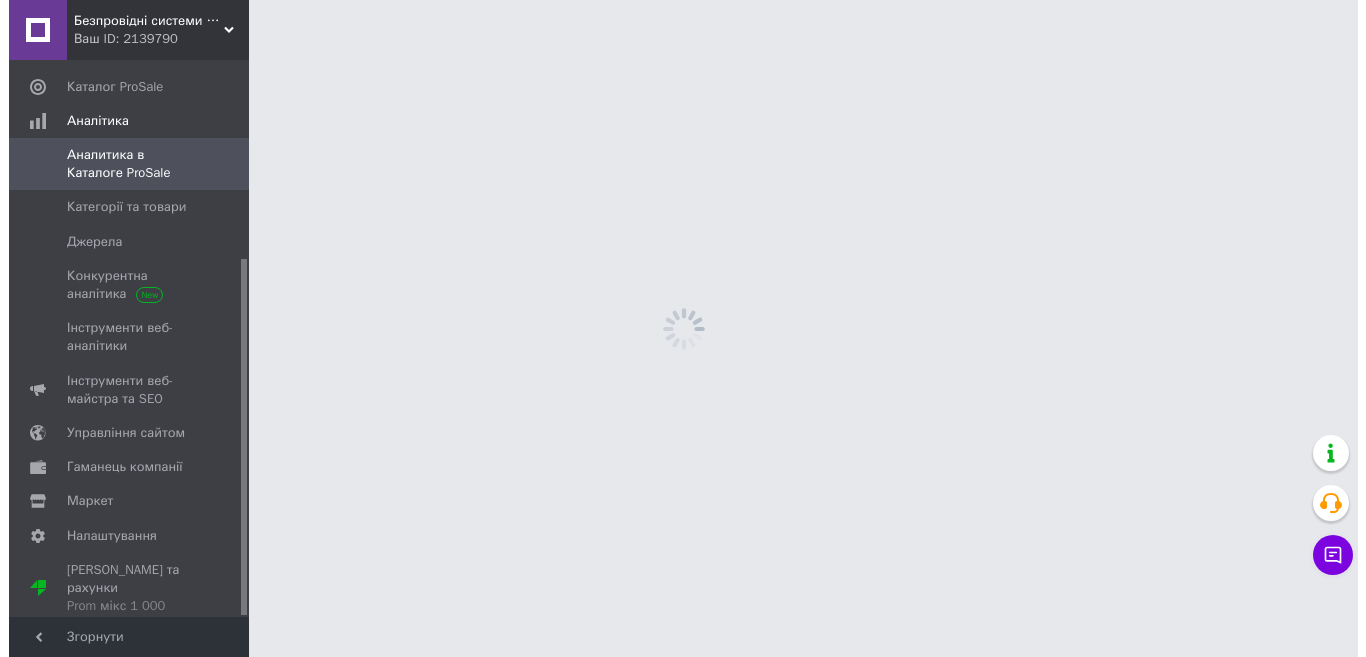 scroll, scrollTop: 0, scrollLeft: 0, axis: both 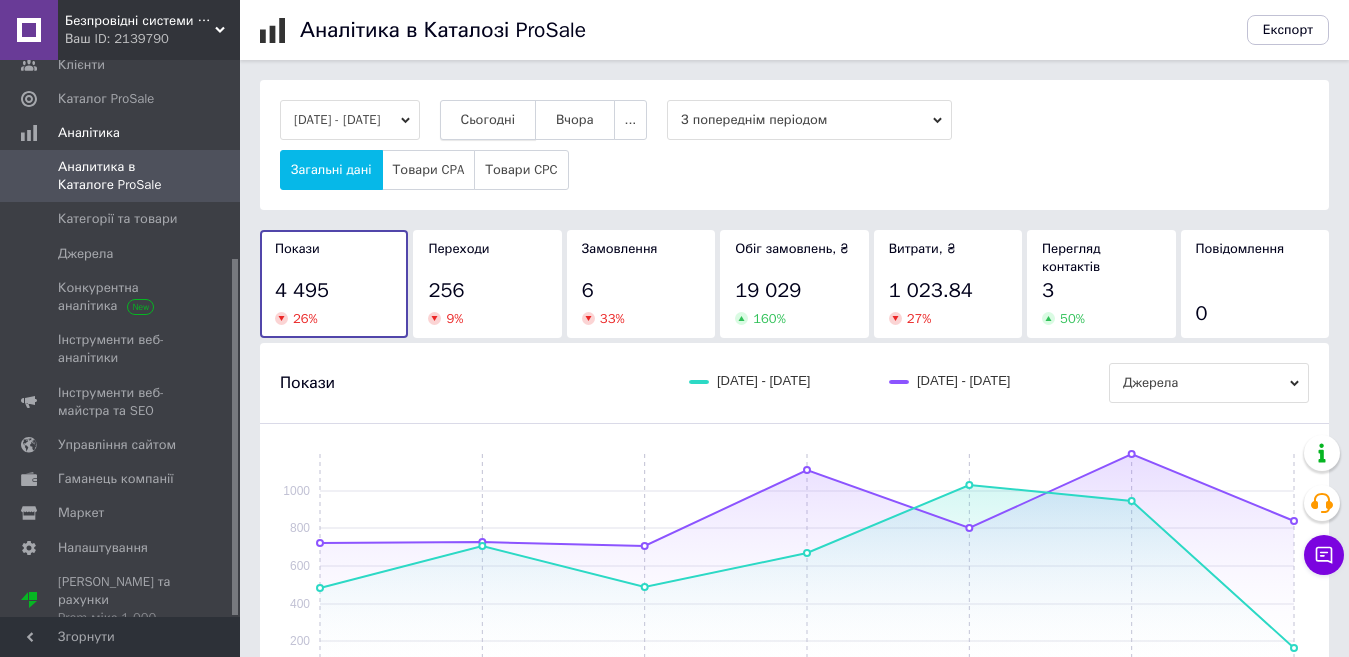 click on "Сьогодні" at bounding box center [488, 120] 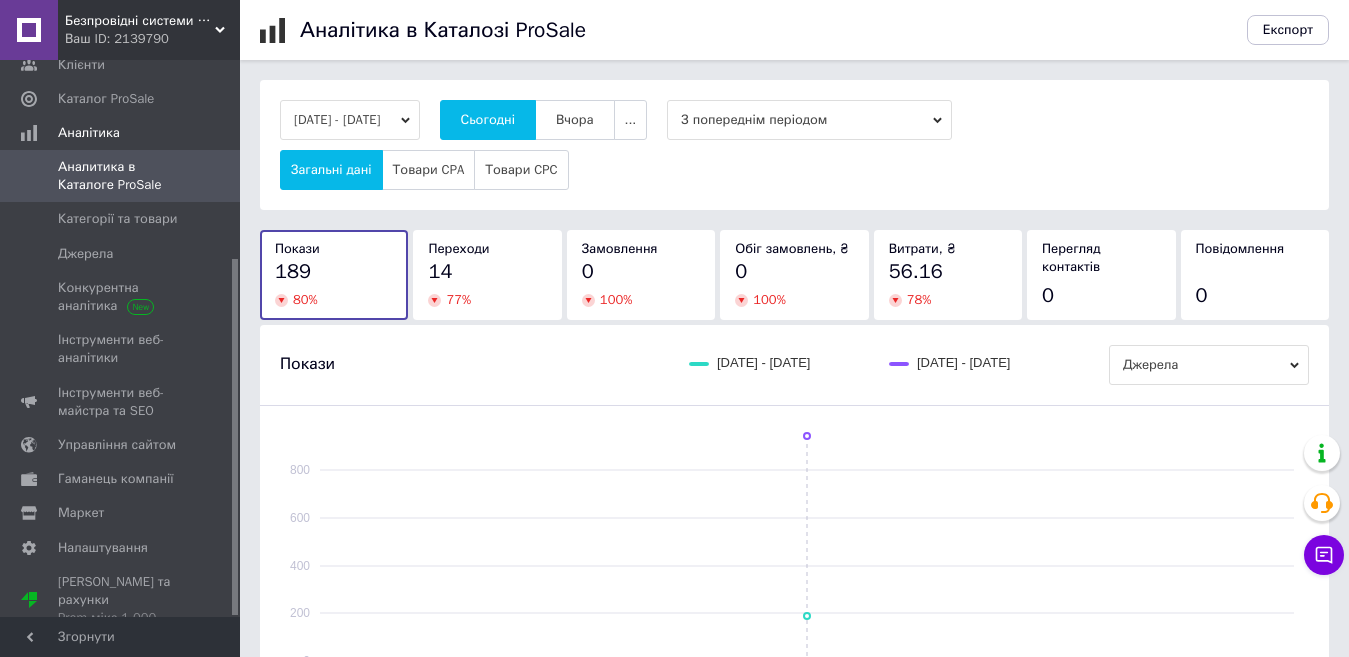 scroll, scrollTop: 600, scrollLeft: 0, axis: vertical 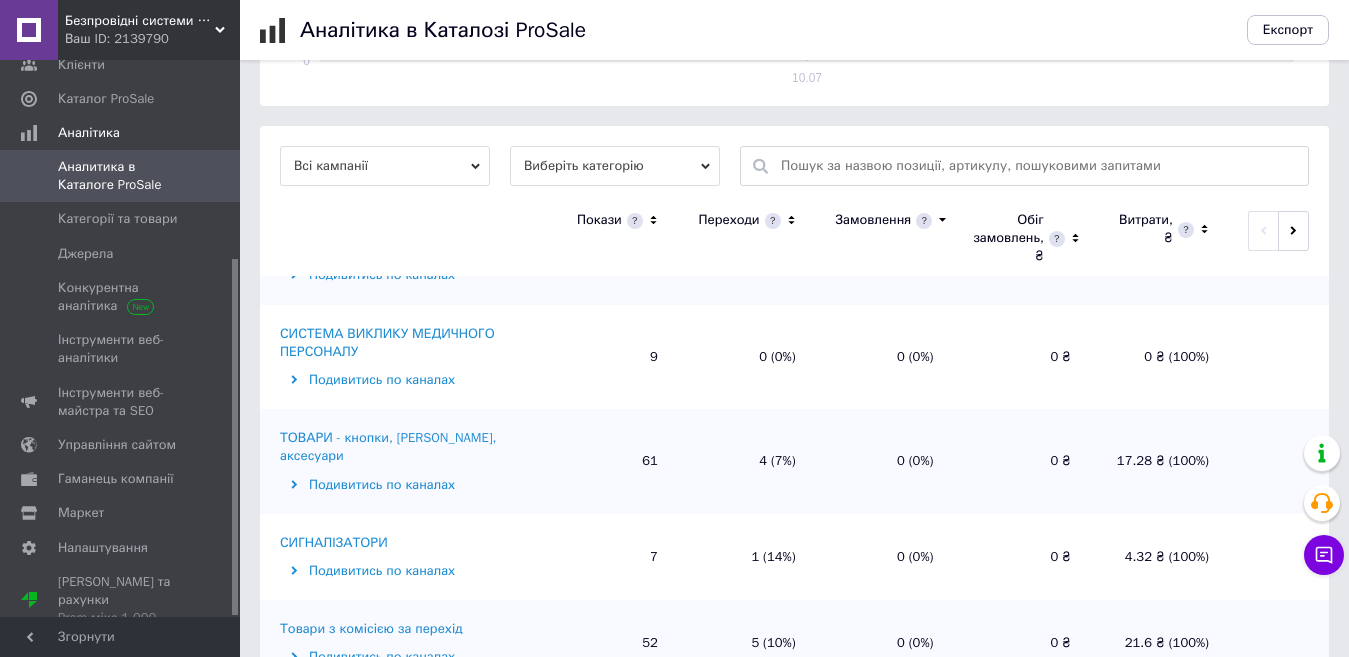 click on "ТОВАРИ - кнопки, пейджера, аксесуари" at bounding box center (407, 447) 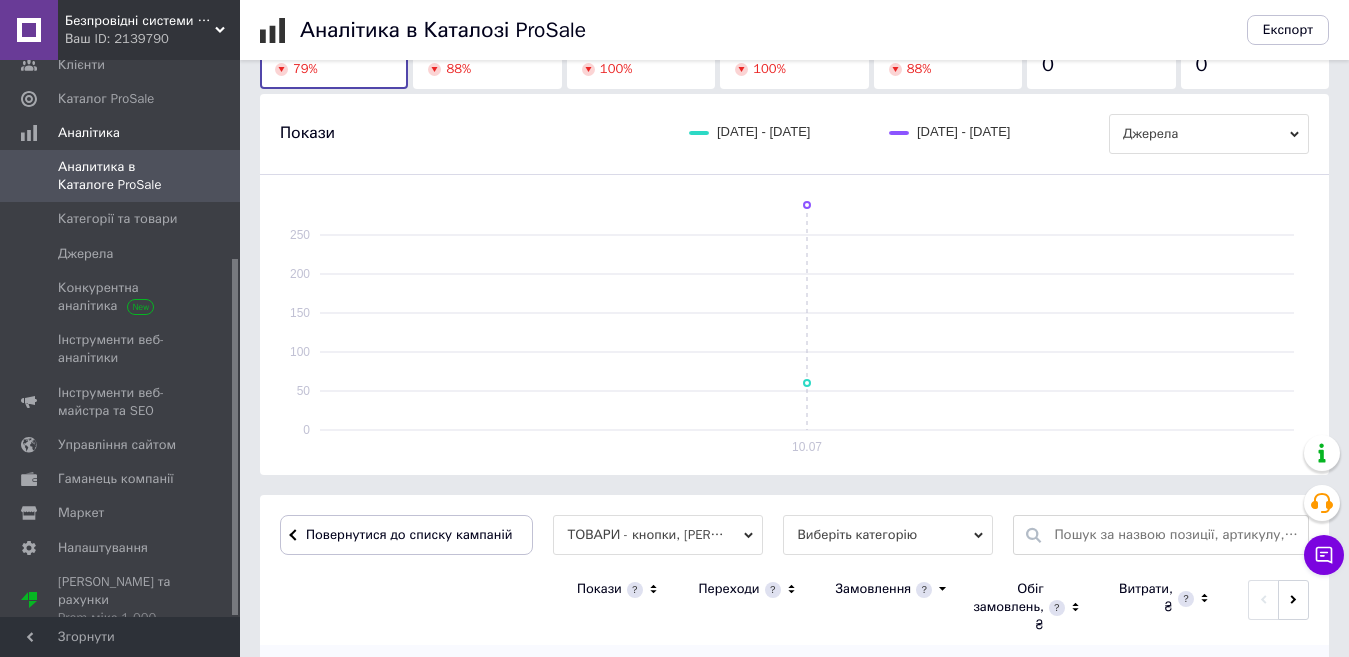 scroll, scrollTop: 536, scrollLeft: 0, axis: vertical 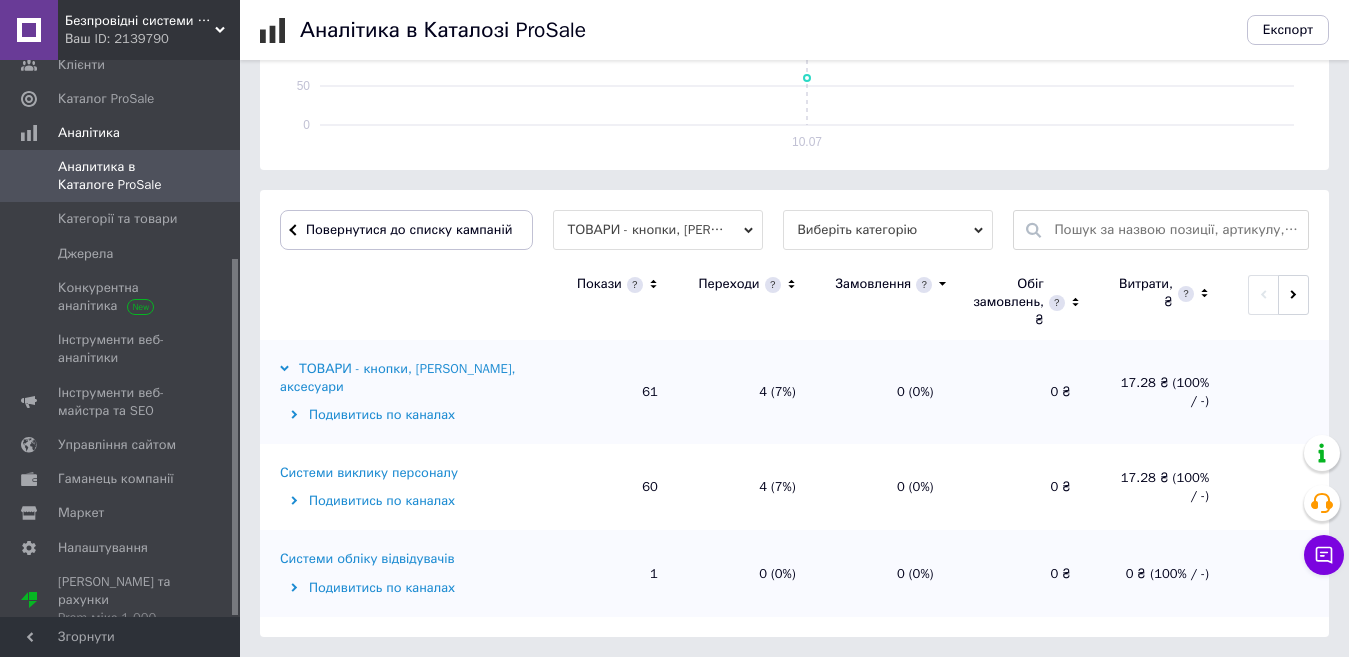 click on "Системи виклику персоналу Подивитись по каналах" at bounding box center [400, 487] 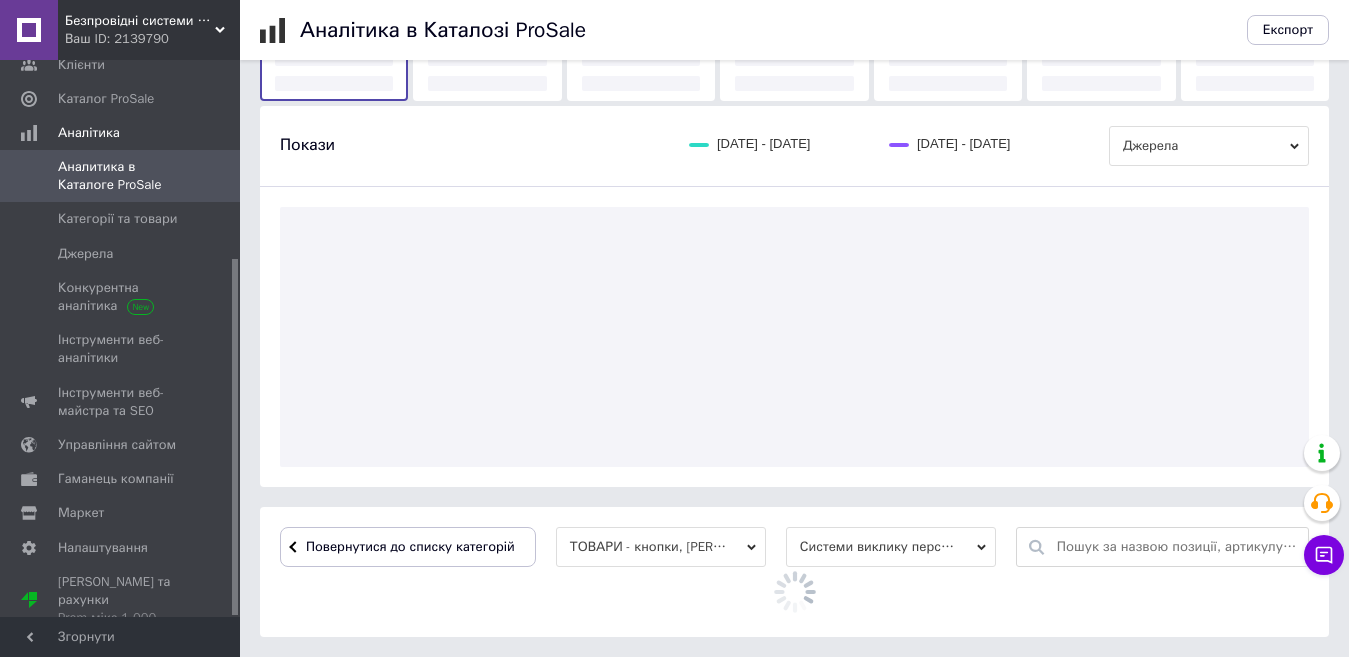 scroll, scrollTop: 600, scrollLeft: 0, axis: vertical 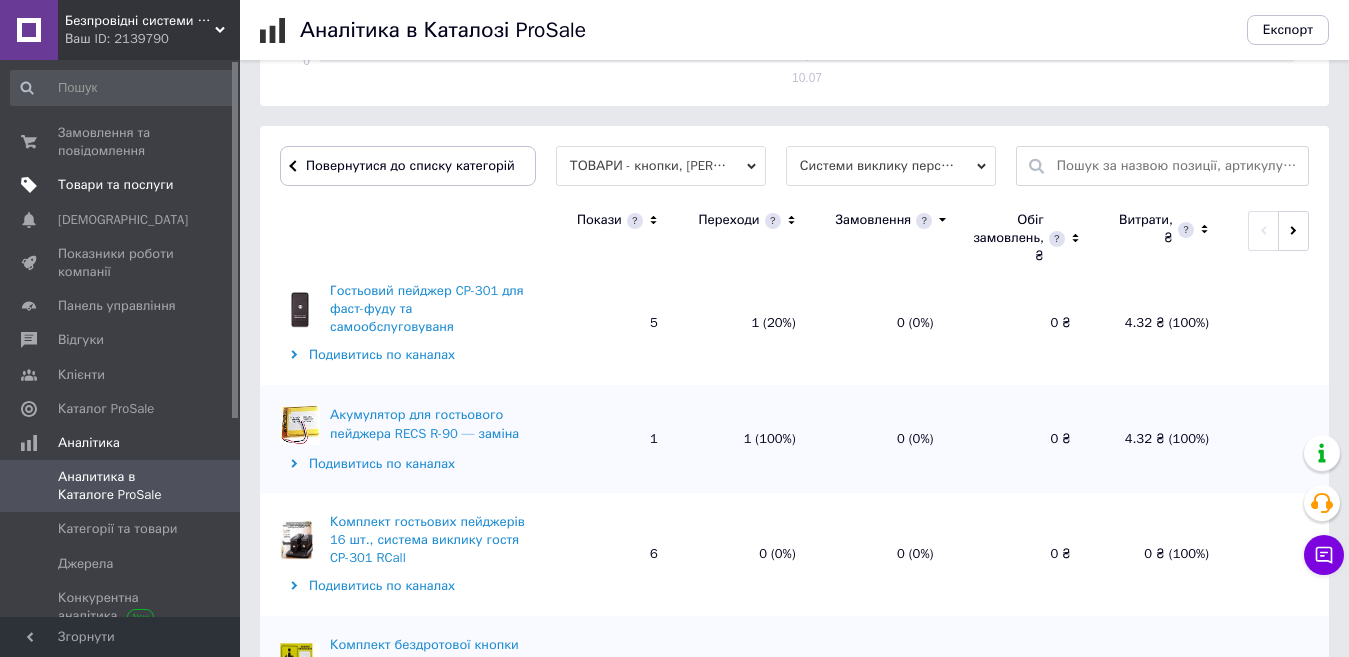 click on "Товари та послуги" at bounding box center [115, 185] 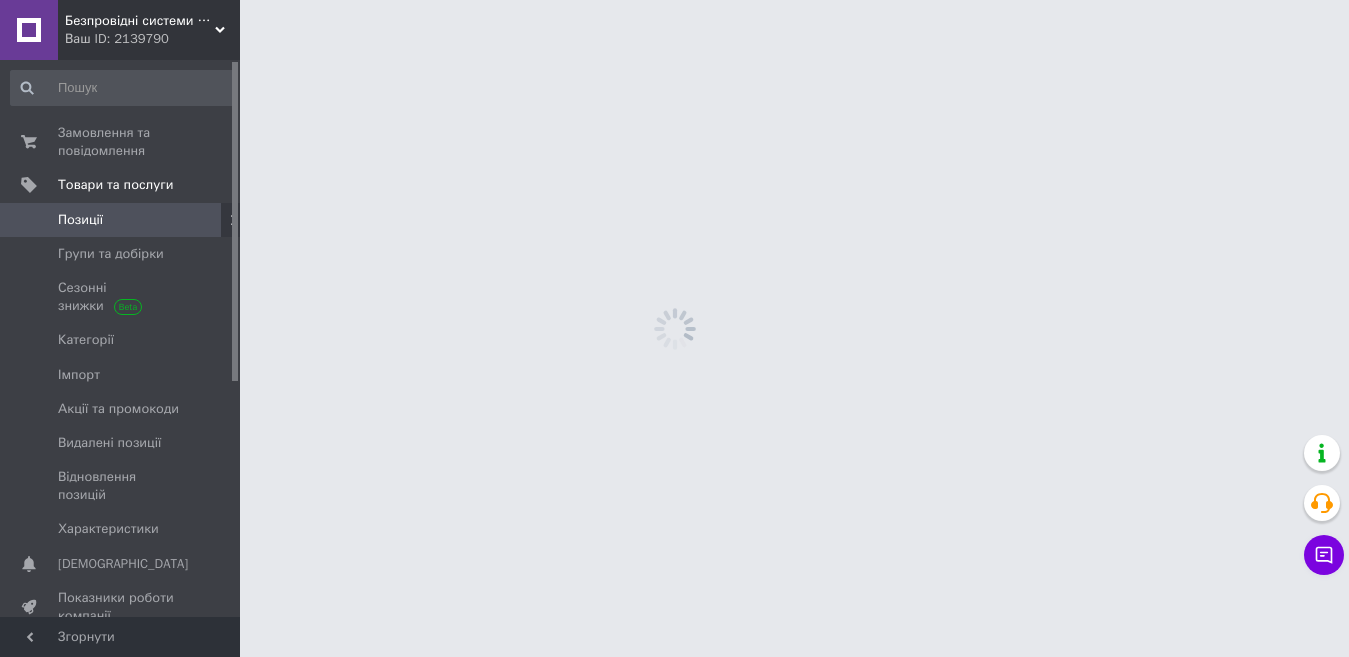 scroll, scrollTop: 0, scrollLeft: 0, axis: both 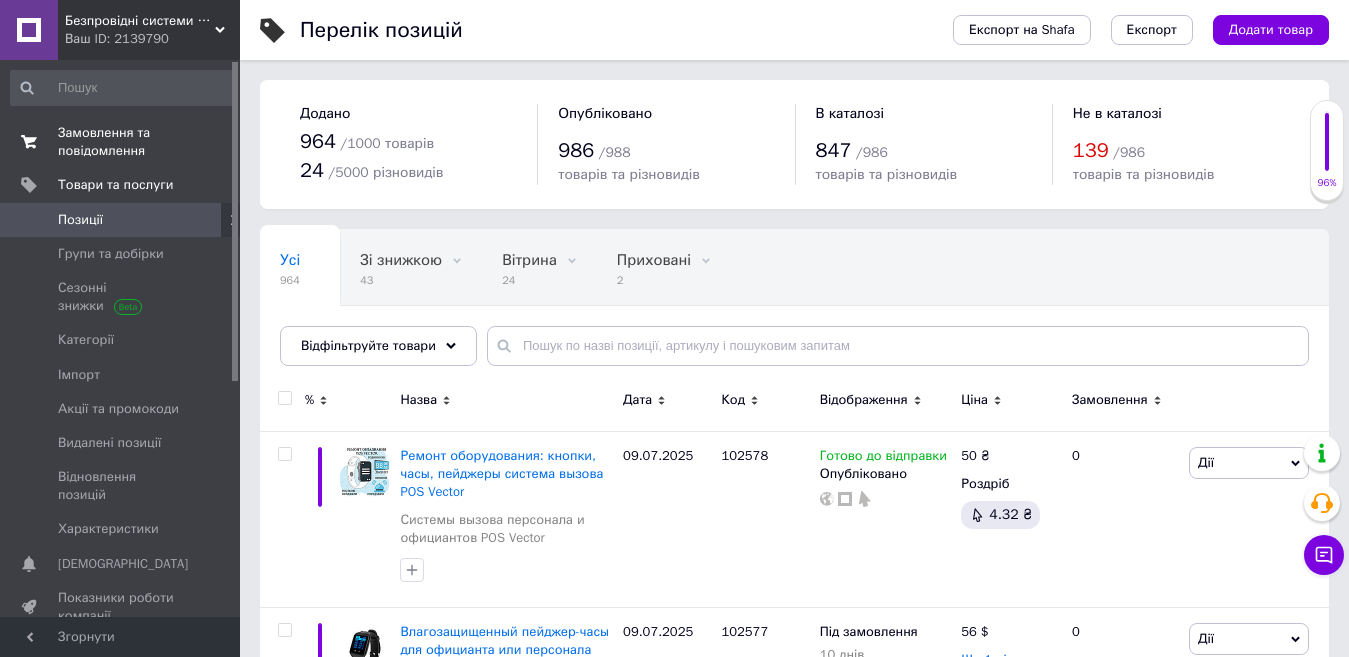 click on "Замовлення та повідомлення" at bounding box center [121, 142] 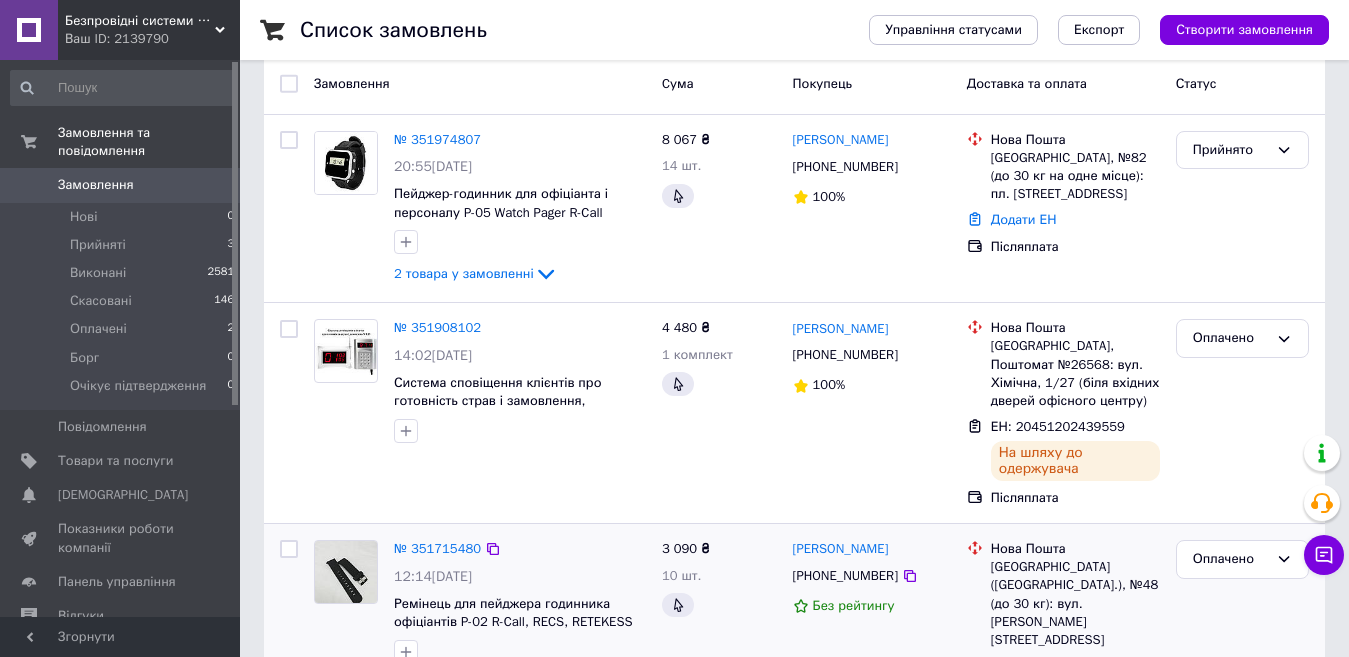 scroll, scrollTop: 400, scrollLeft: 0, axis: vertical 